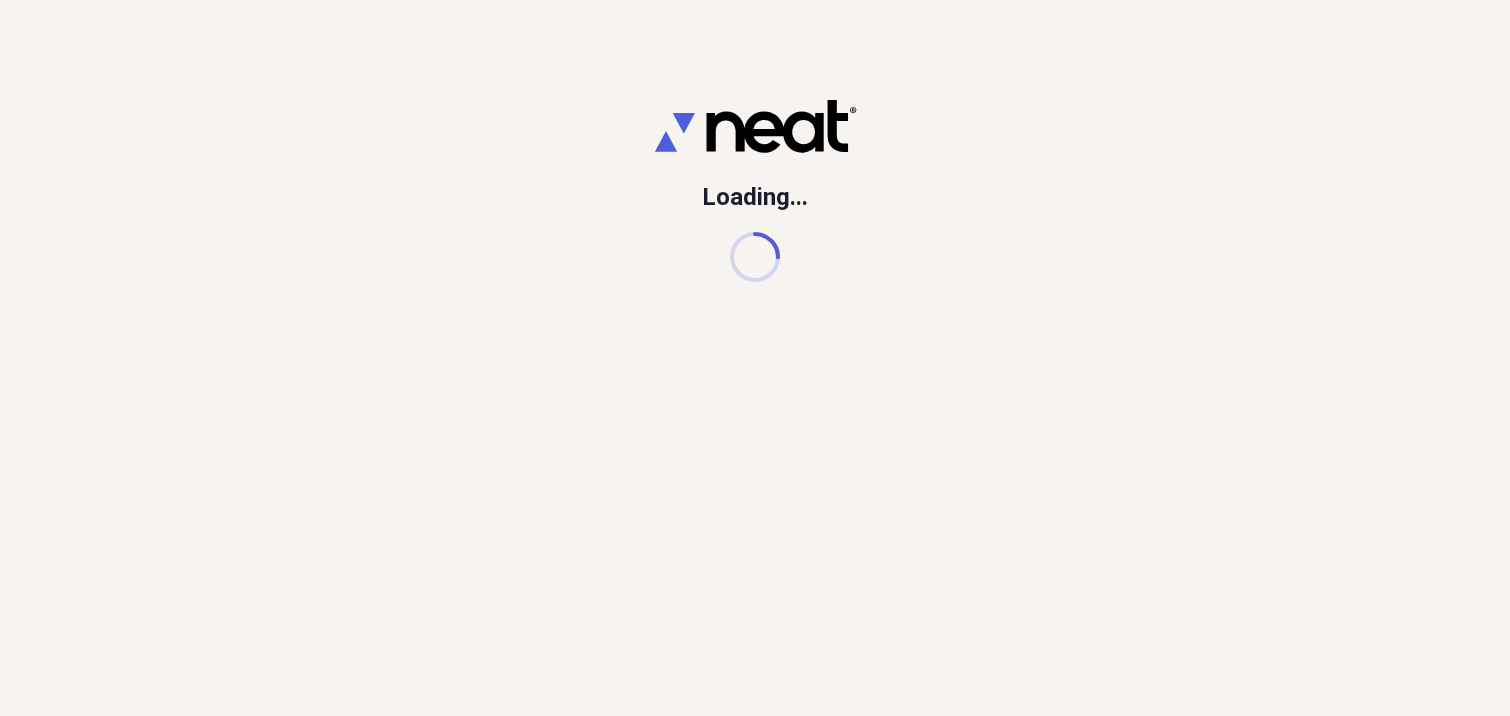 scroll, scrollTop: 0, scrollLeft: 0, axis: both 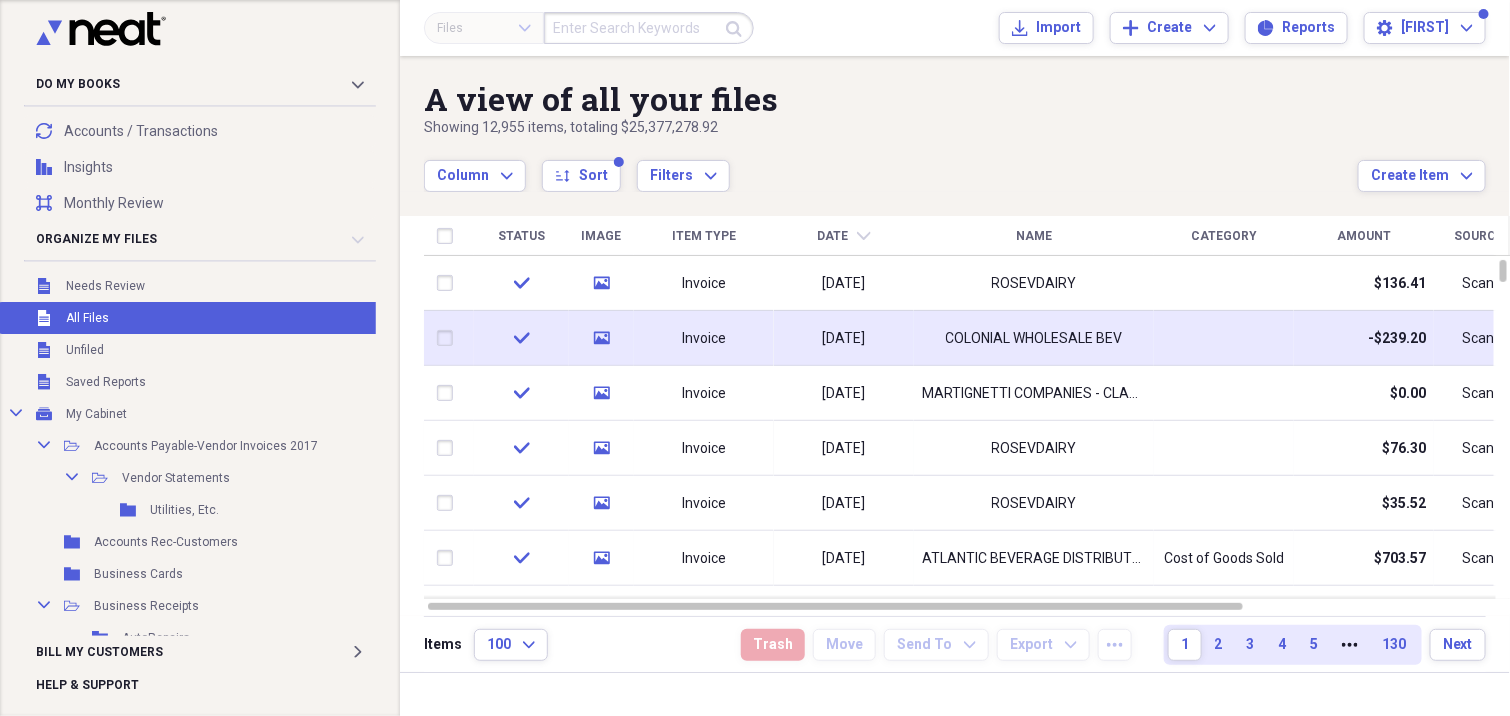 click on "[DATE]" at bounding box center [844, 338] 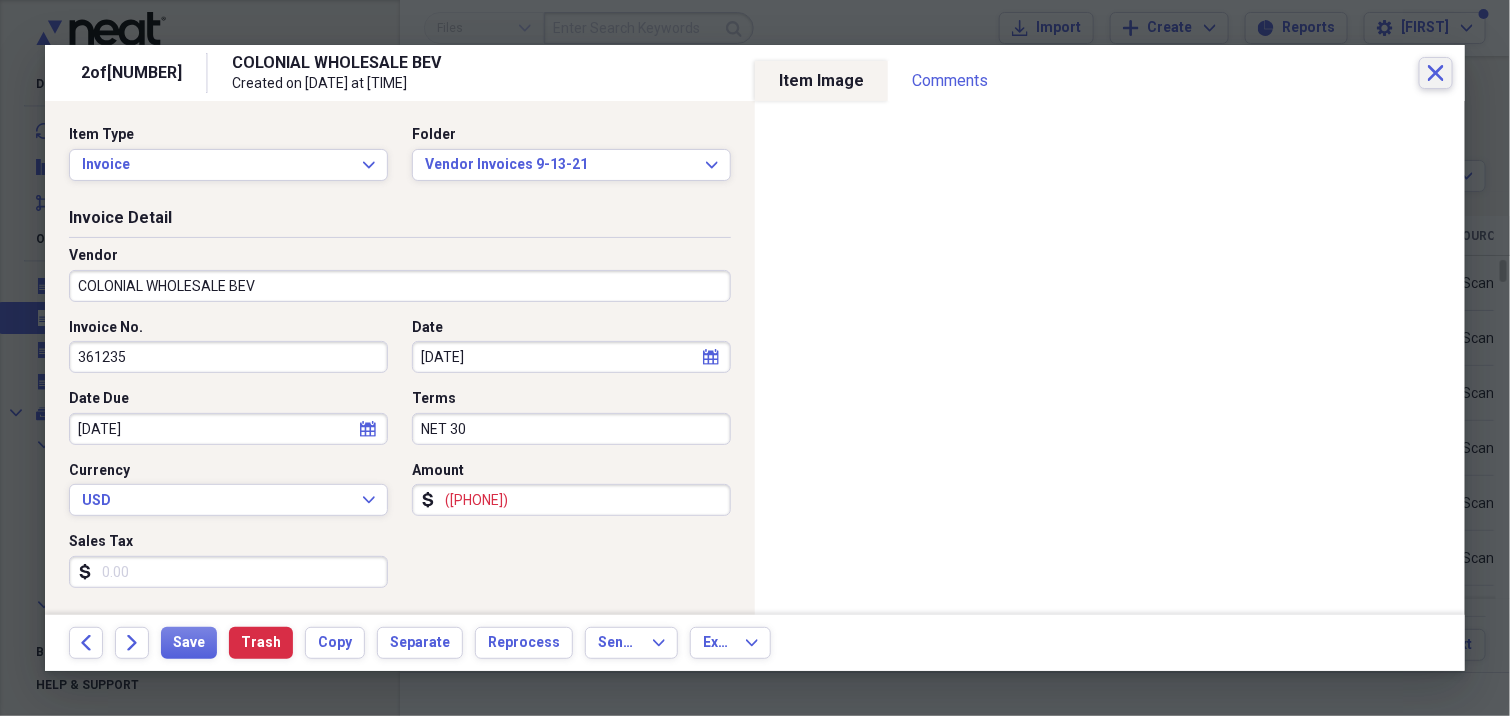click 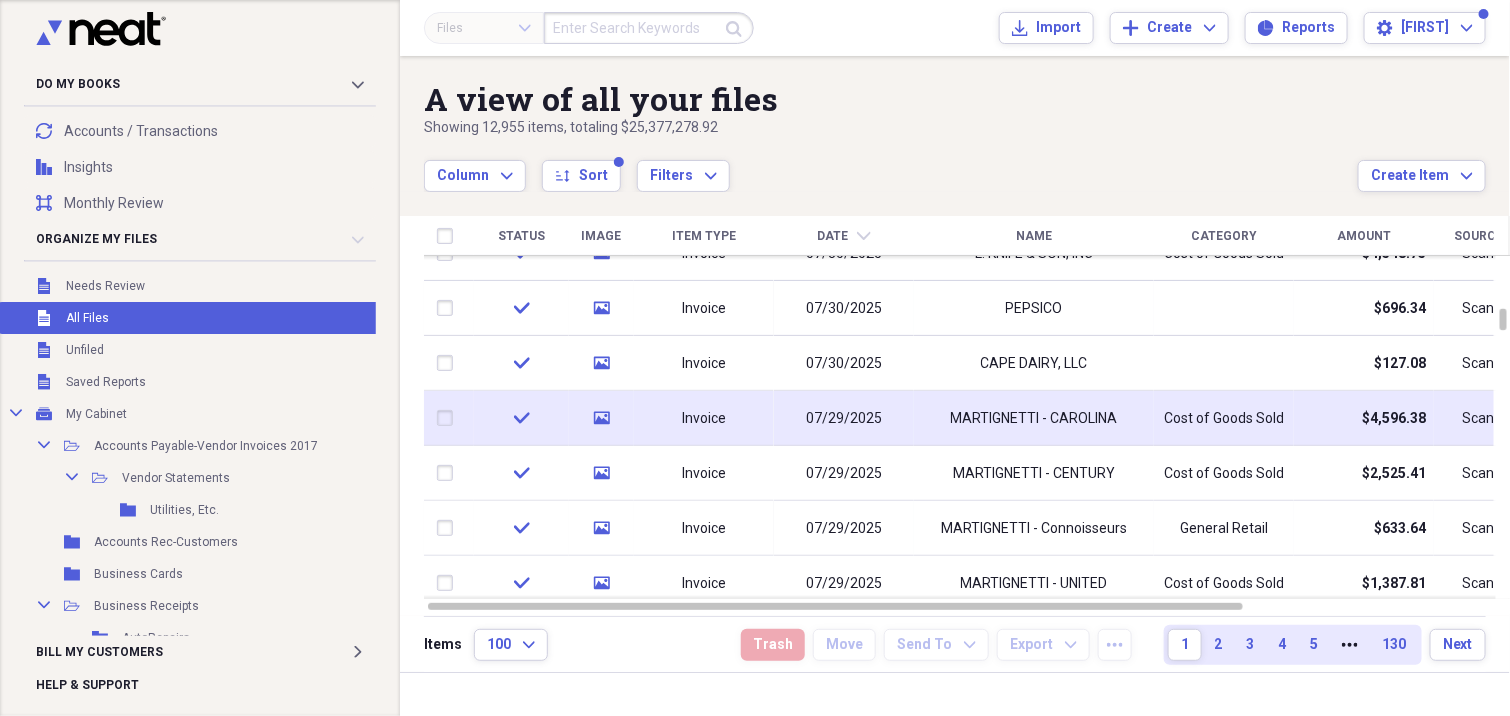 click on "MARTIGNETTI - CAROLINA" at bounding box center [1034, 419] 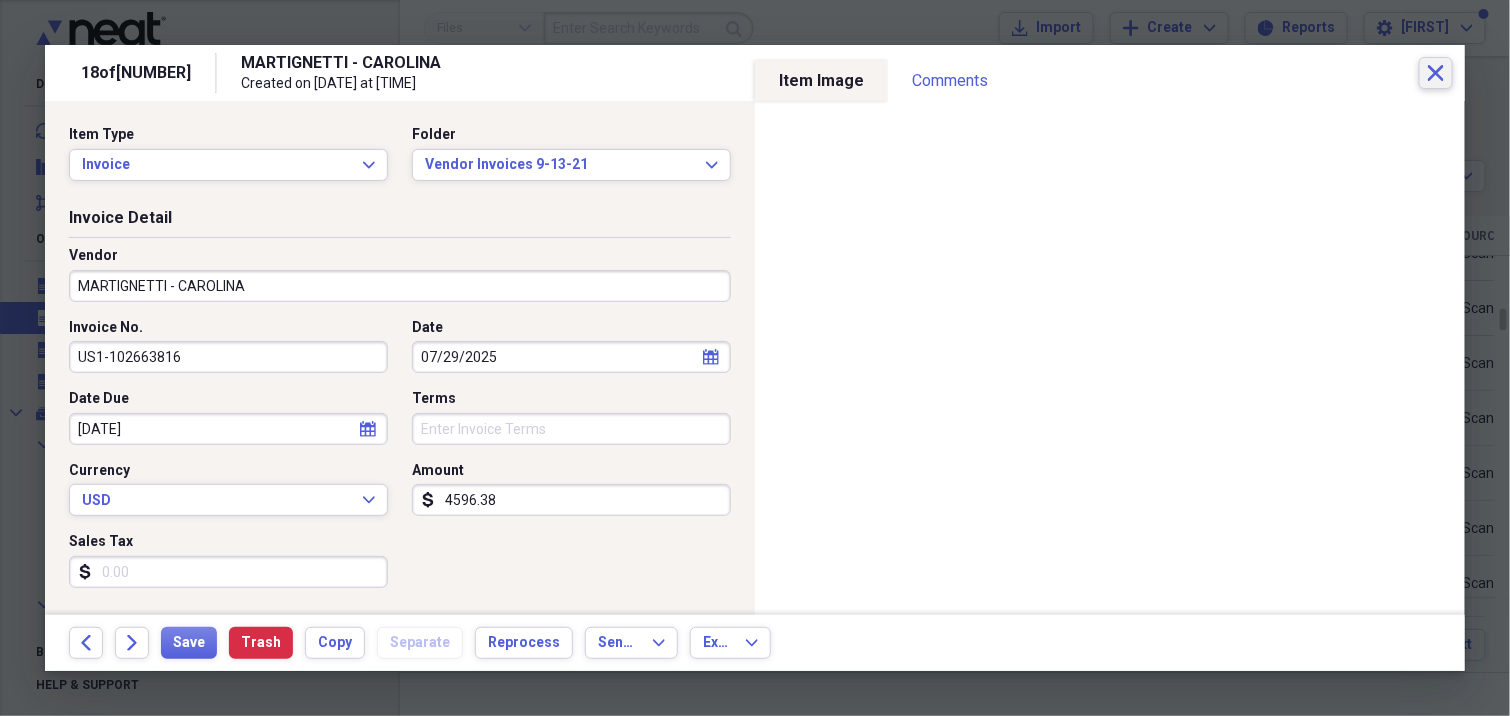 click 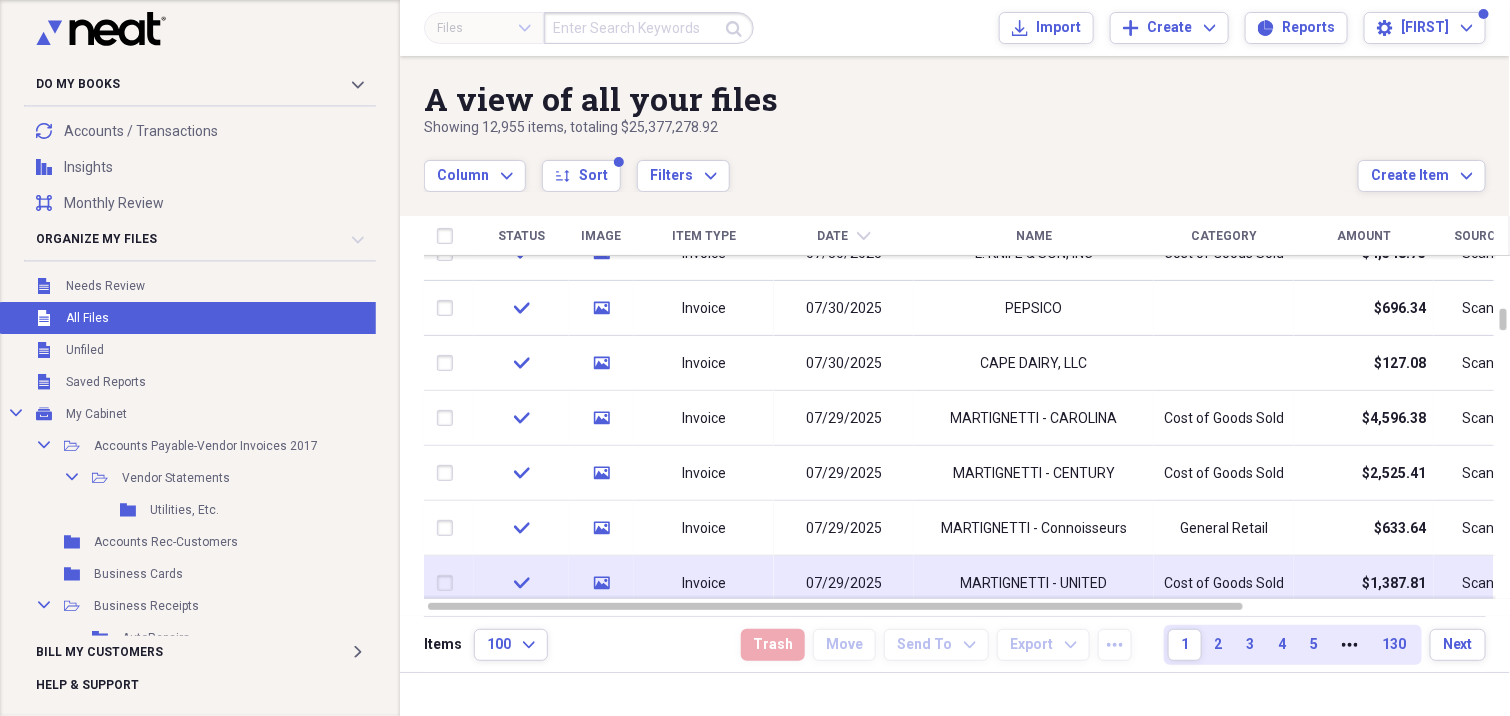 click on "MARTIGNETTI - UNITED" at bounding box center (1034, 583) 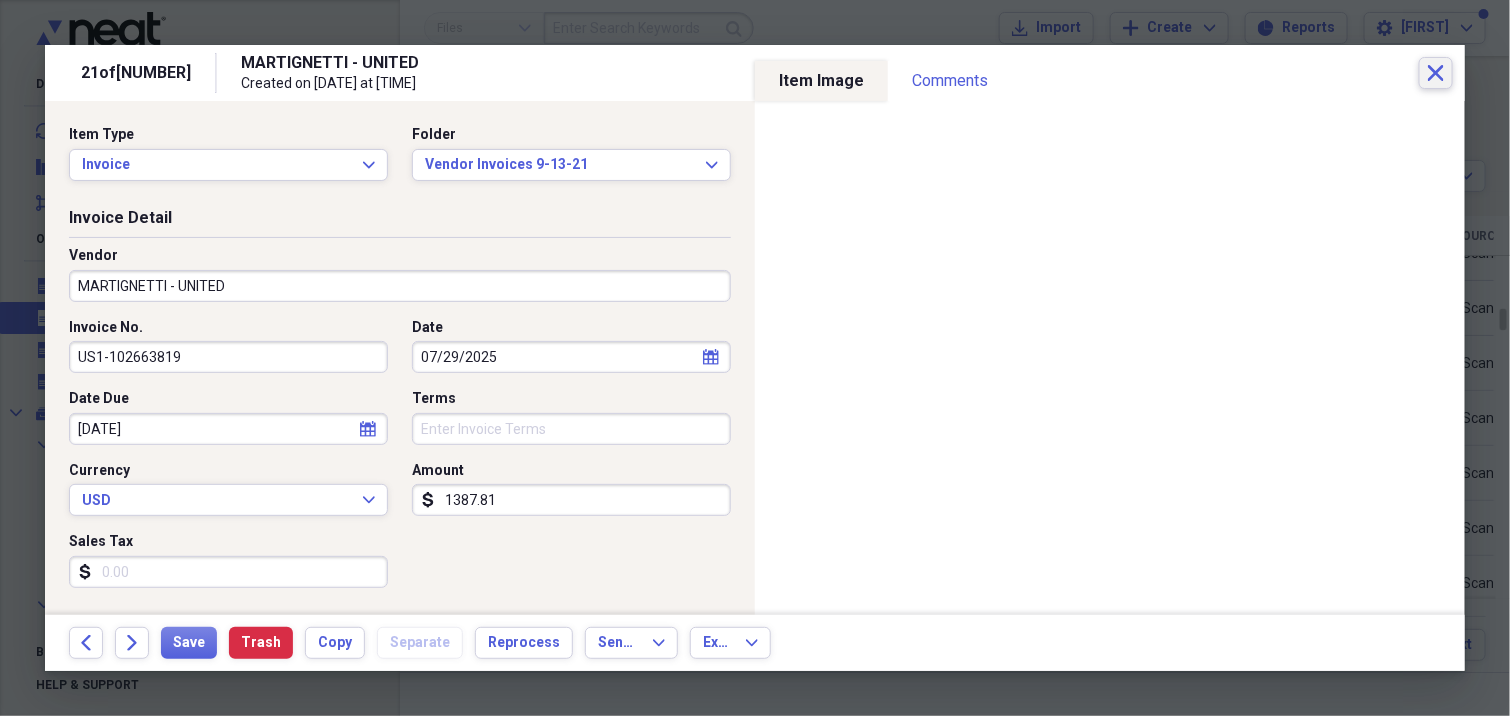 click on "Close" at bounding box center (1436, 73) 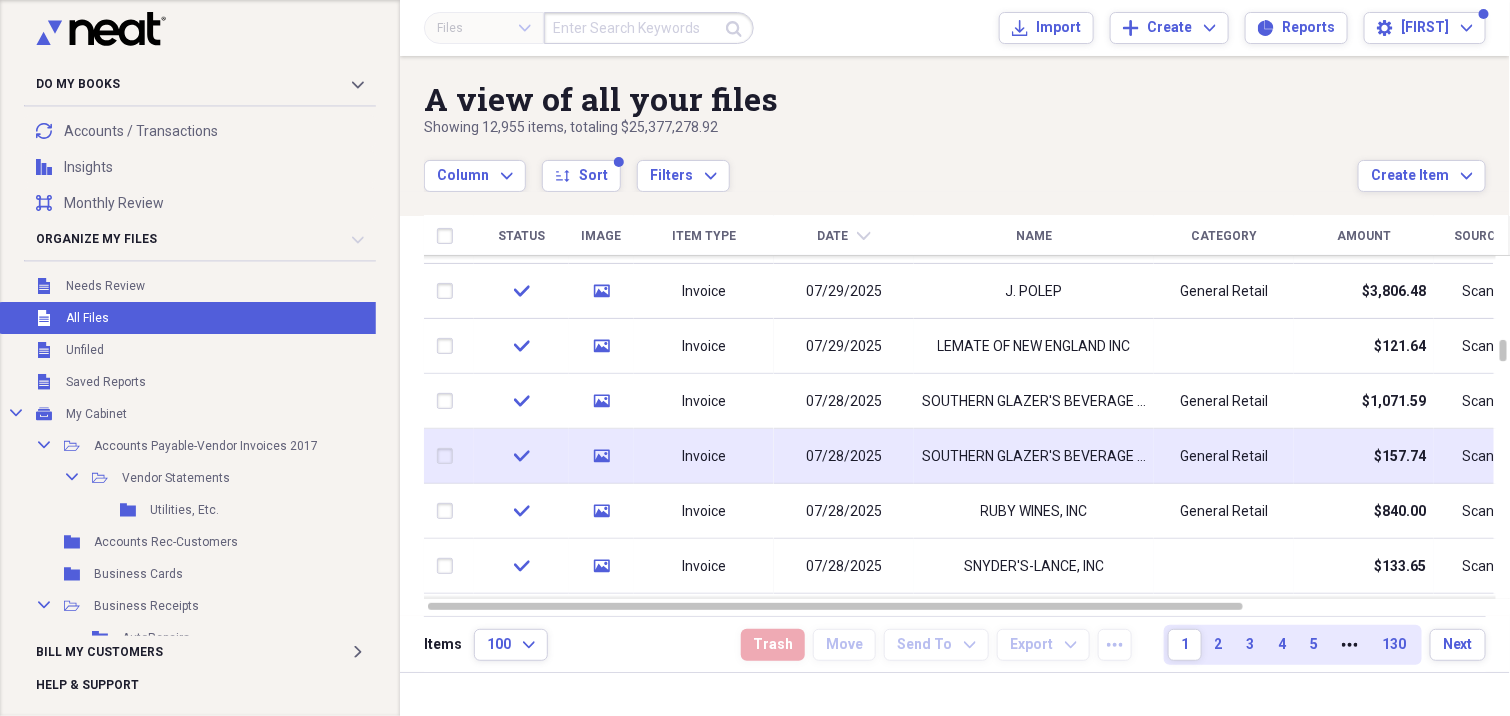click on "SOUTHERN GLAZER'S BEVERAGE CO. - Premium" at bounding box center [1034, 457] 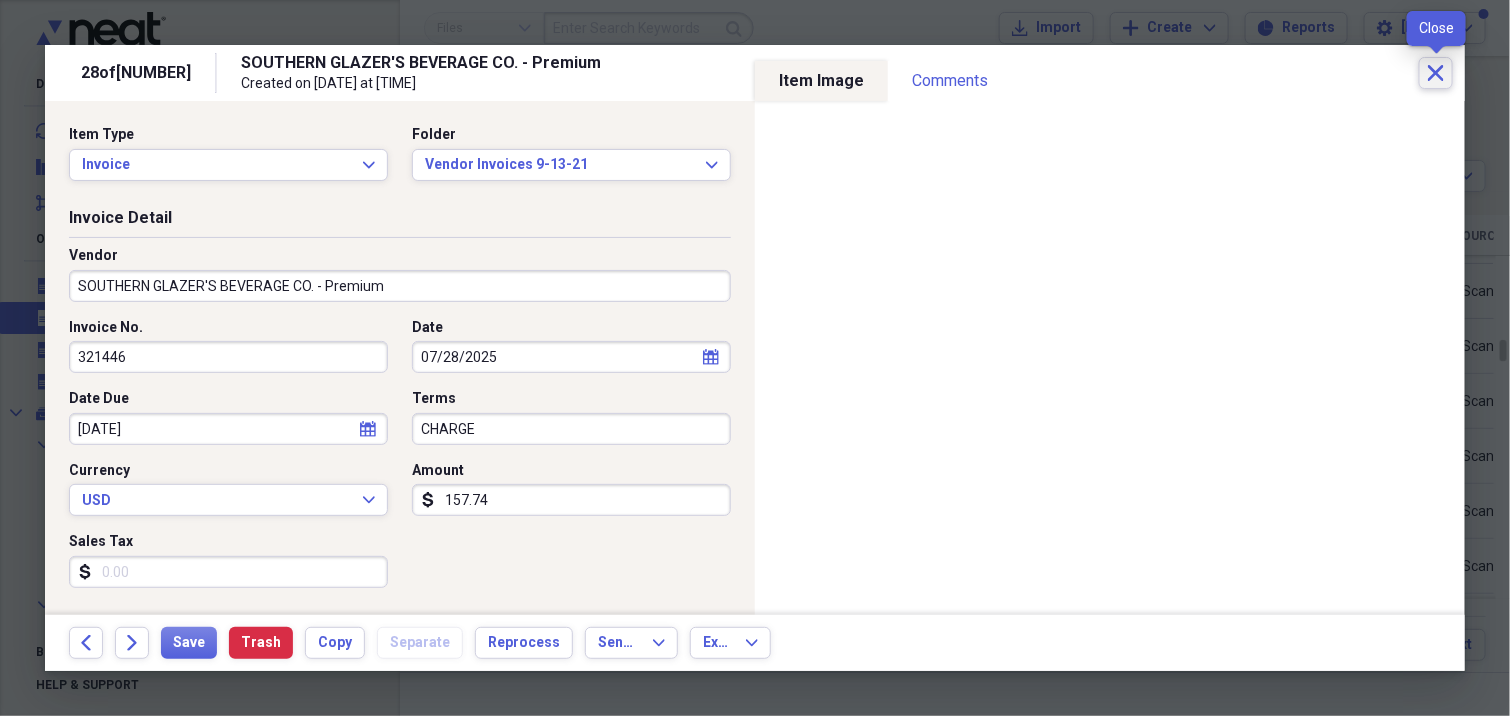 click 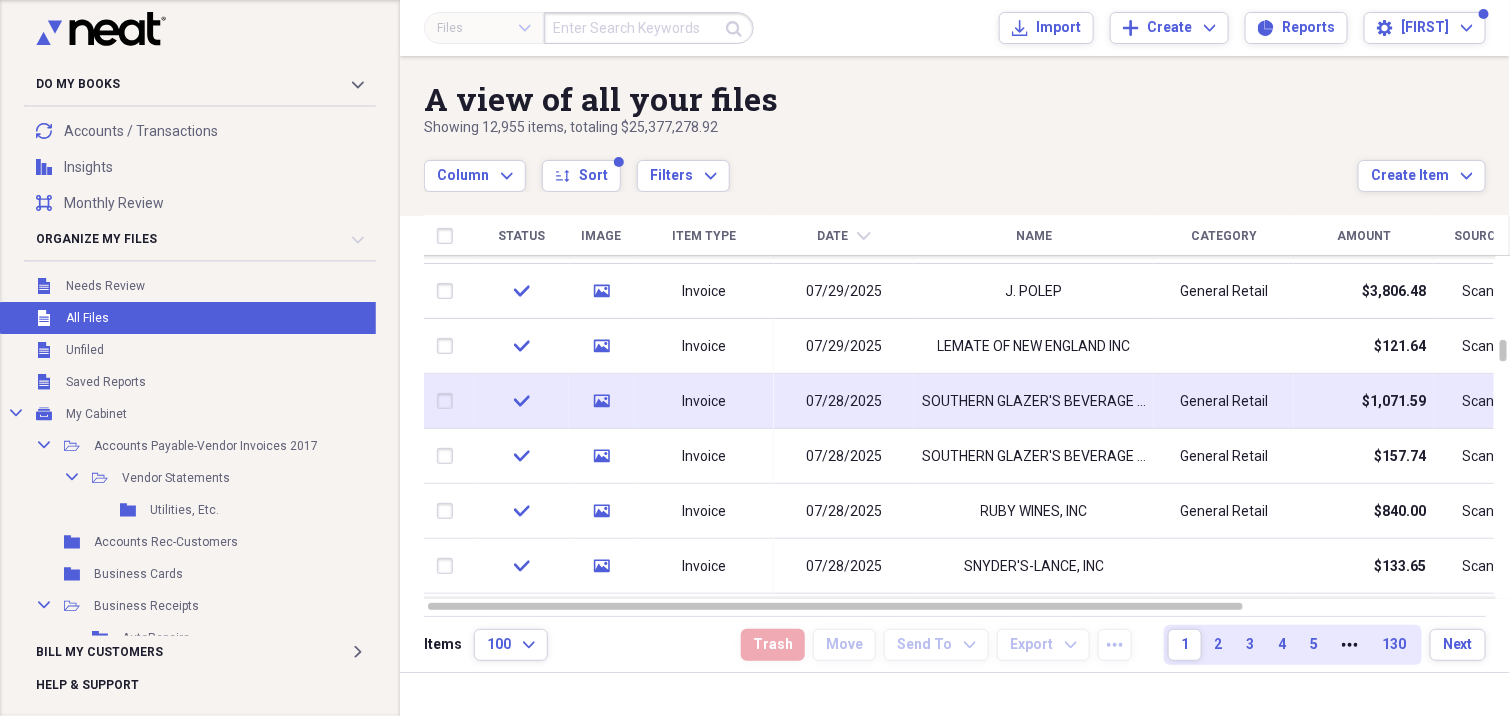 click on "SOUTHERN GLAZER'S BEVERAGE CO. - Coastal" at bounding box center (1034, 402) 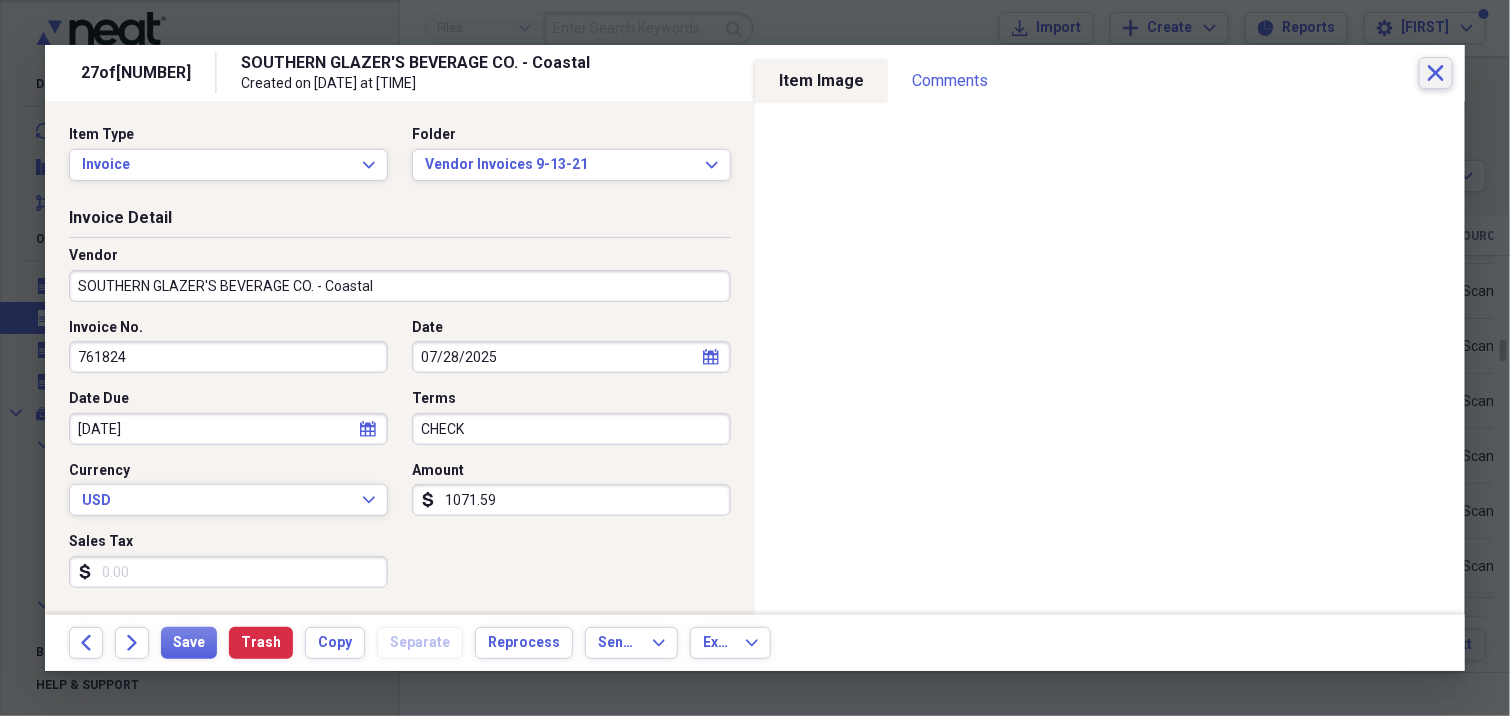 click on "Close" 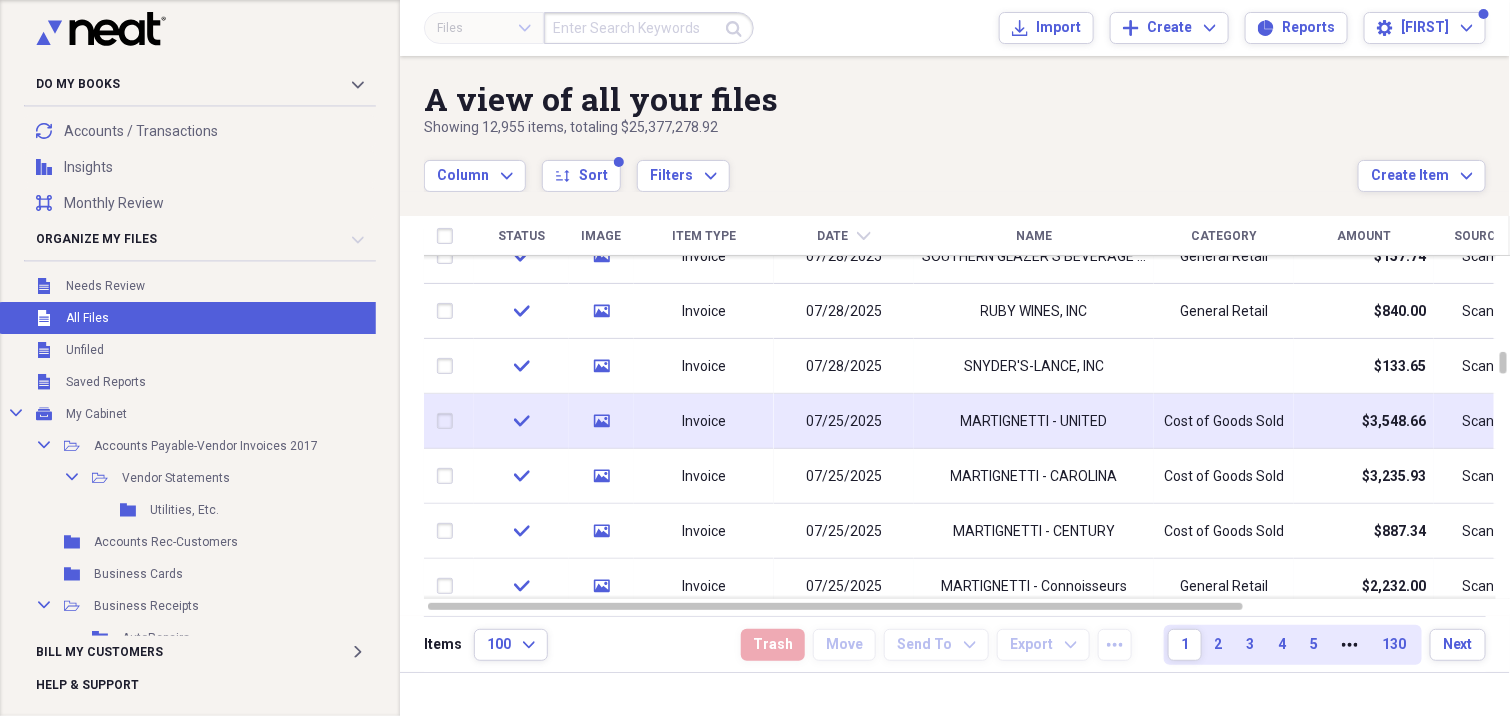 click on "MARTIGNETTI - UNITED" at bounding box center (1034, 421) 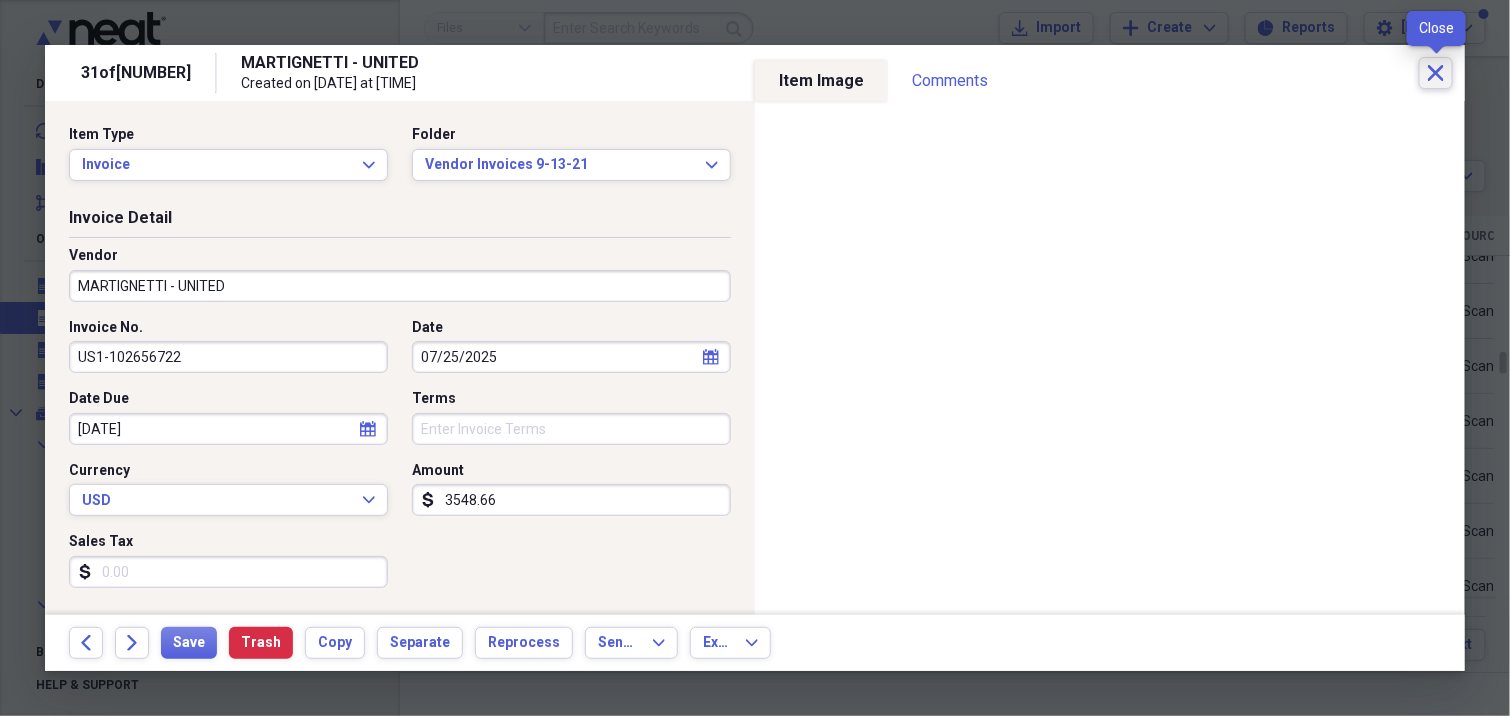 click on "Close" 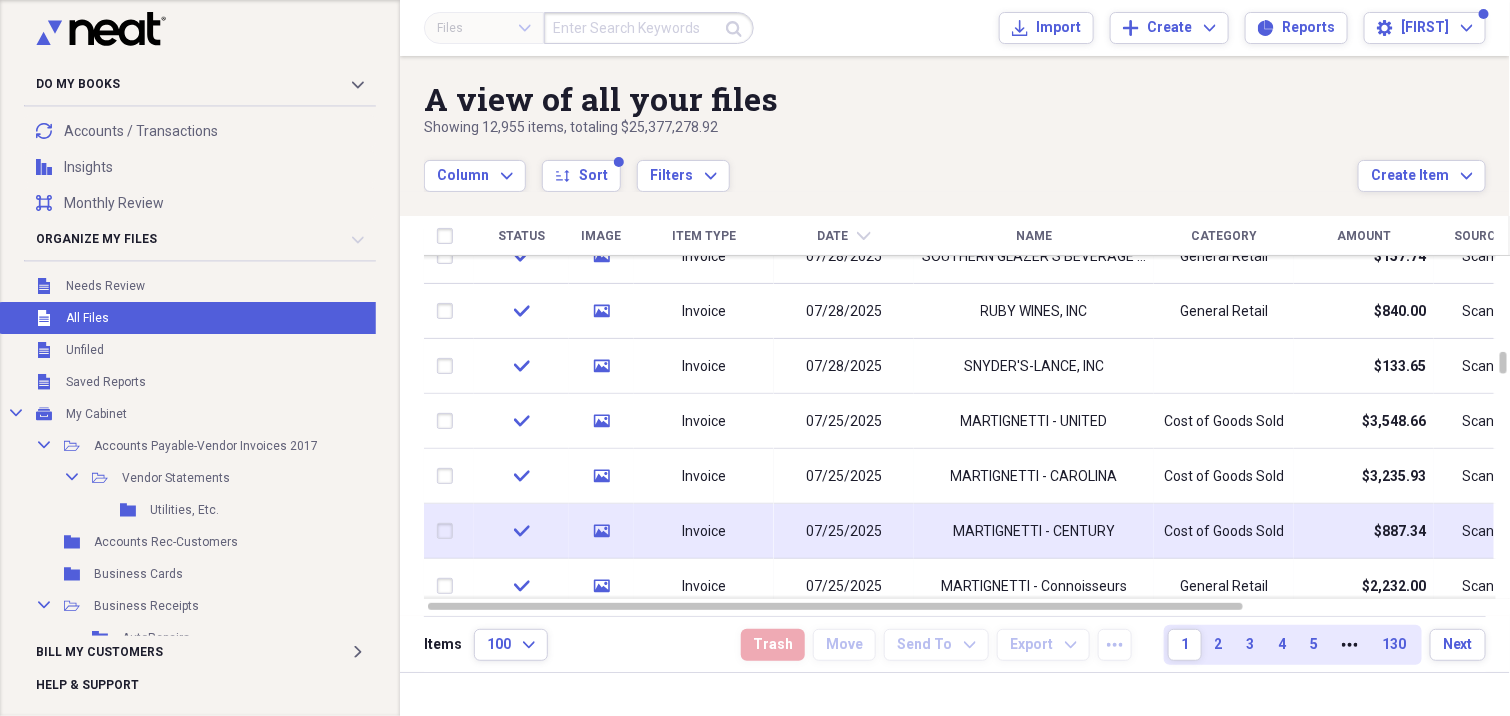 click on "Cost of Goods Sold" at bounding box center [1224, 531] 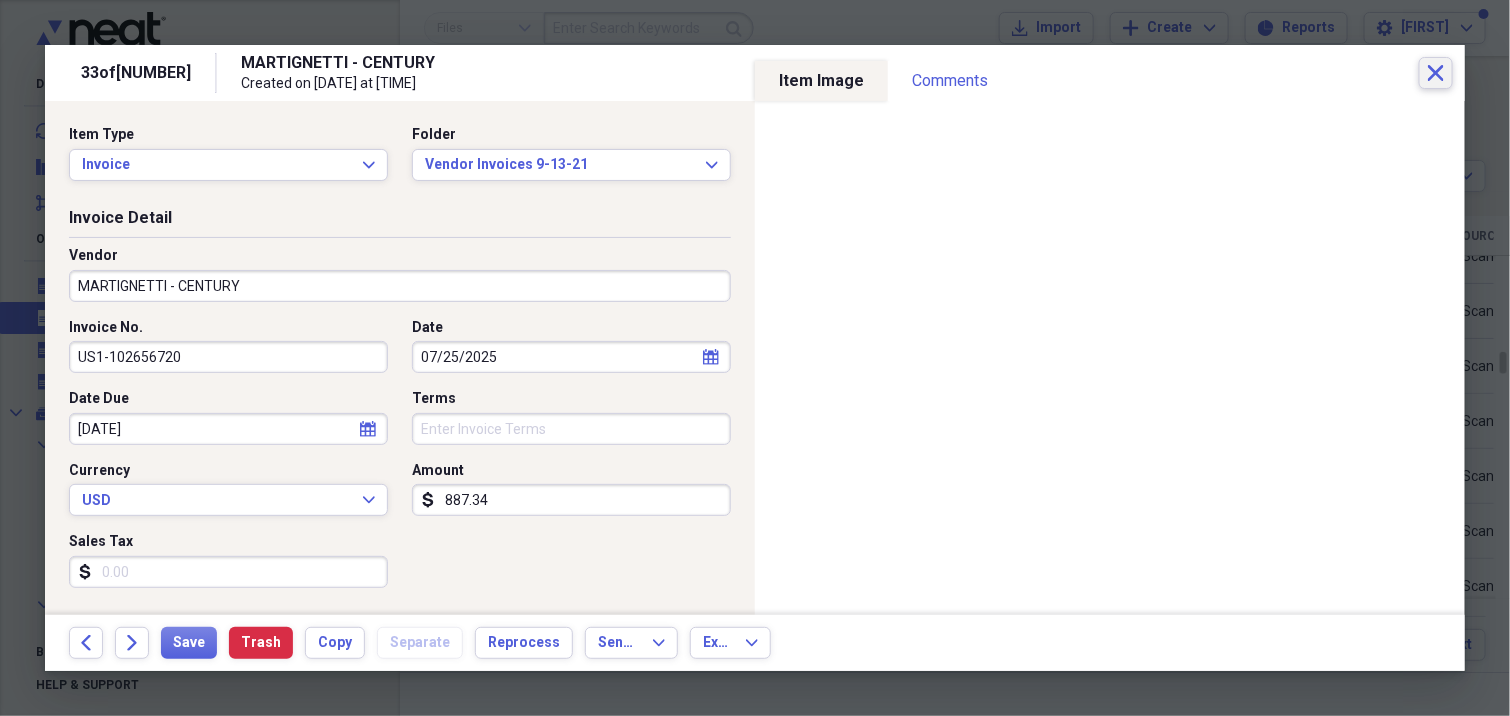 click 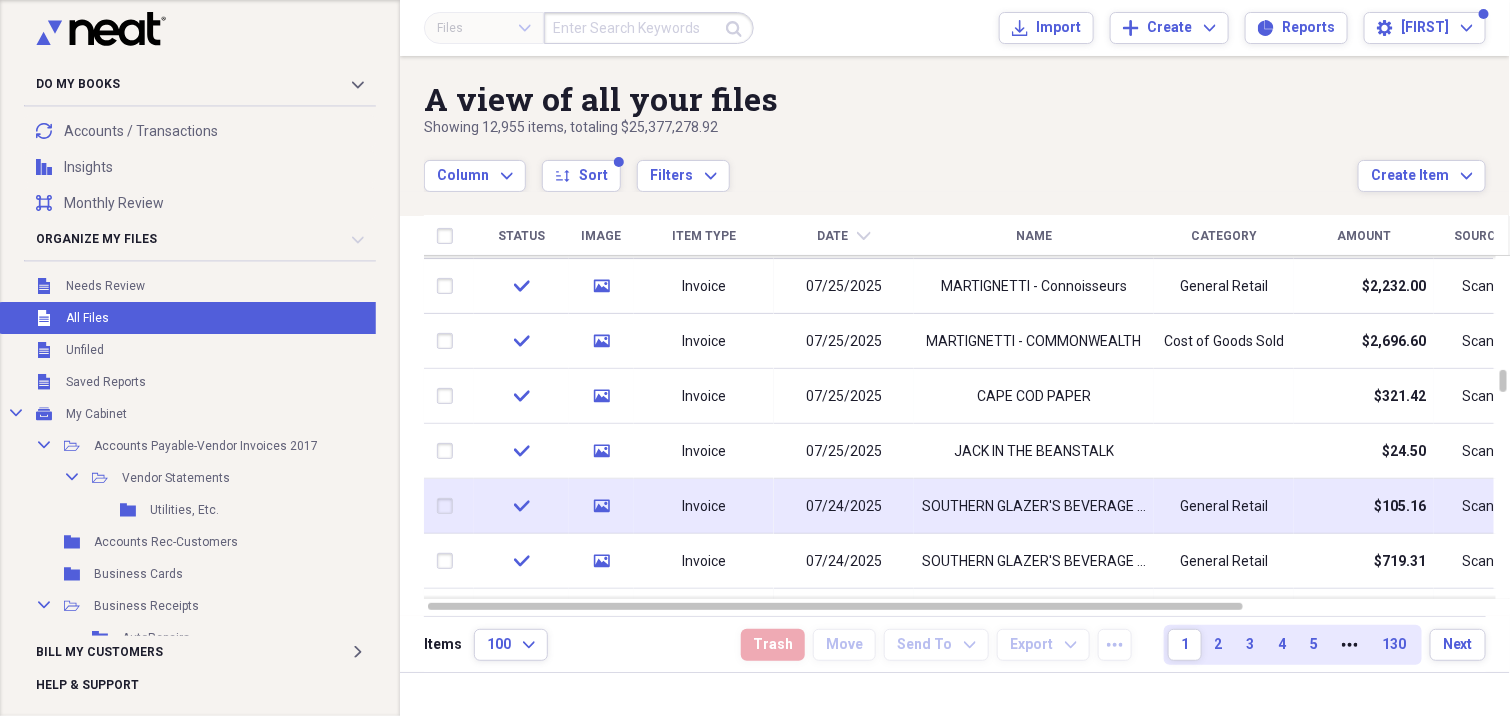 click on "SOUTHERN GLAZER'S BEVERAGE CO. - Premium" at bounding box center [1034, 506] 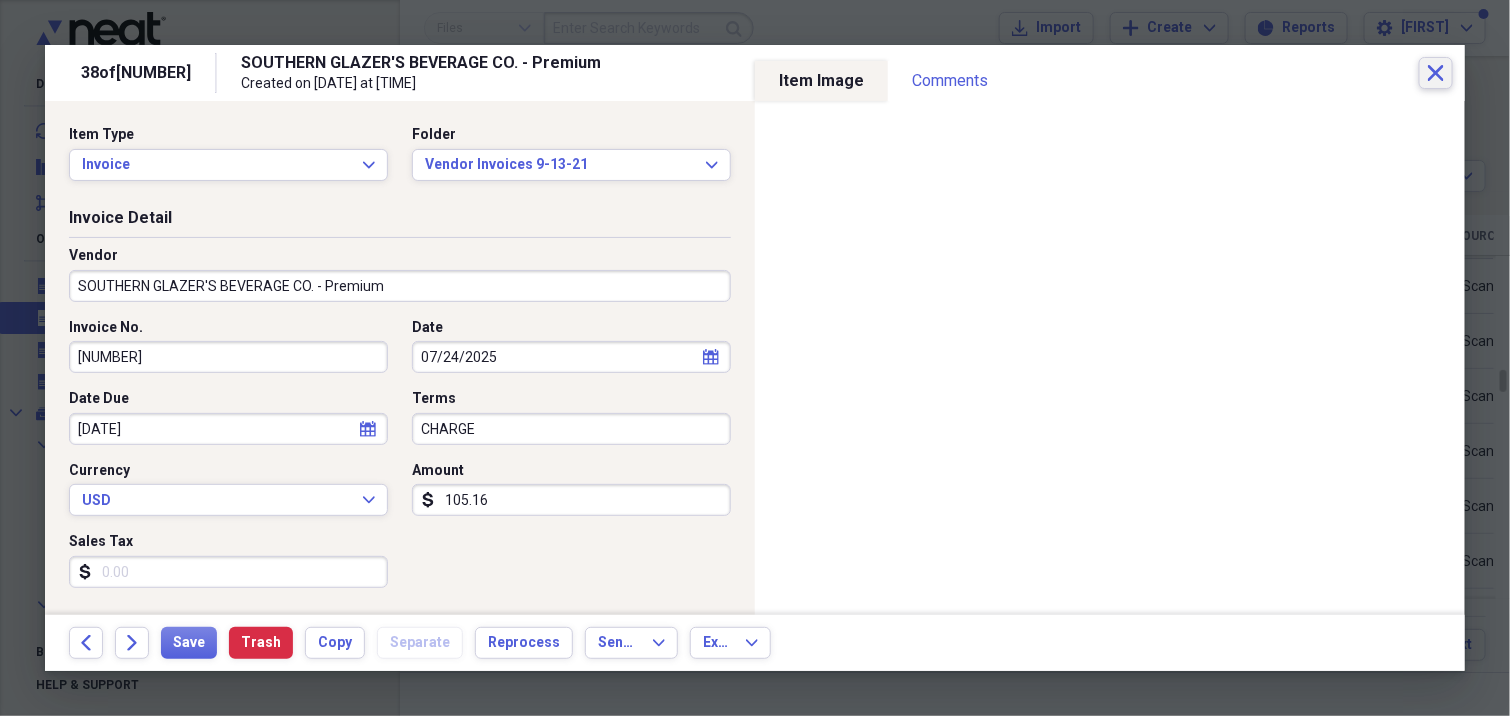 click 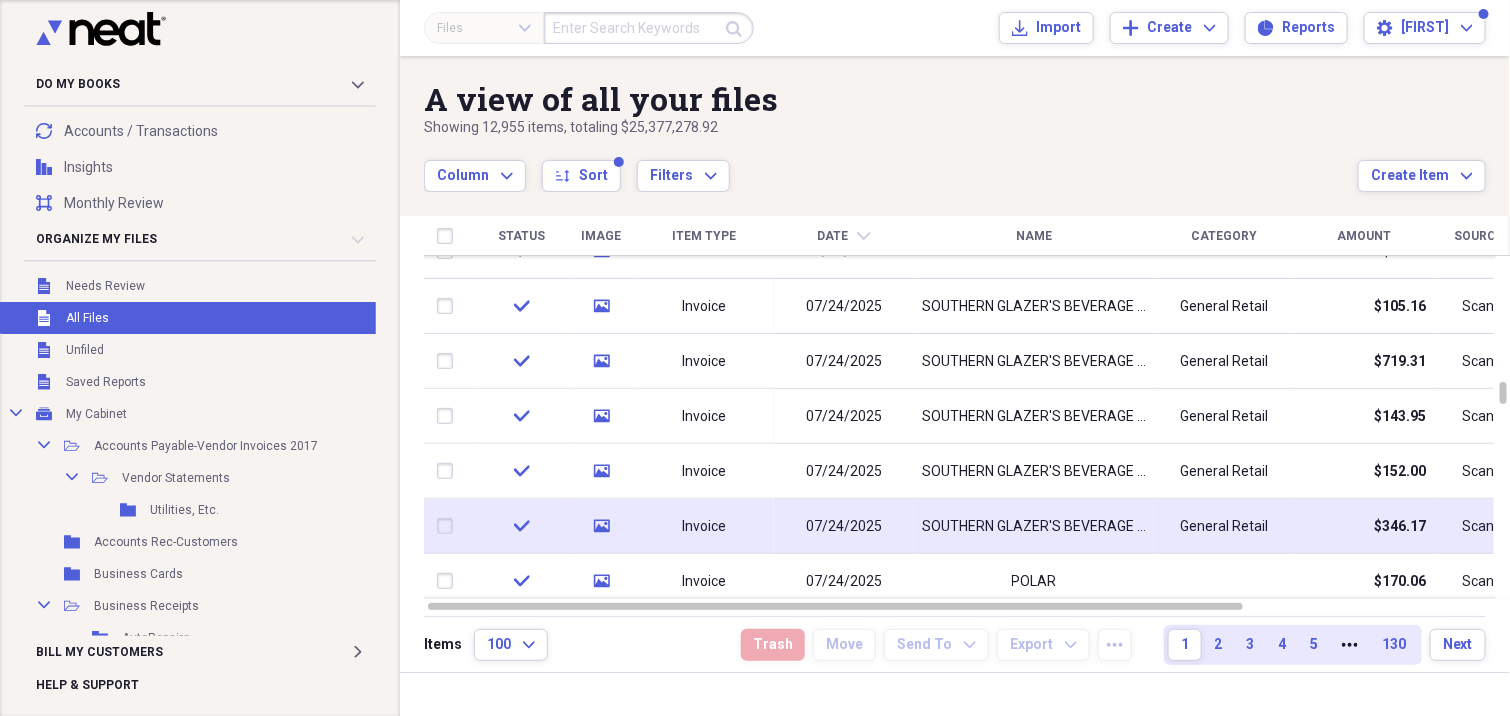 click on "SOUTHERN GLAZER'S BEVERAGE CO. - Premium" at bounding box center [1034, 527] 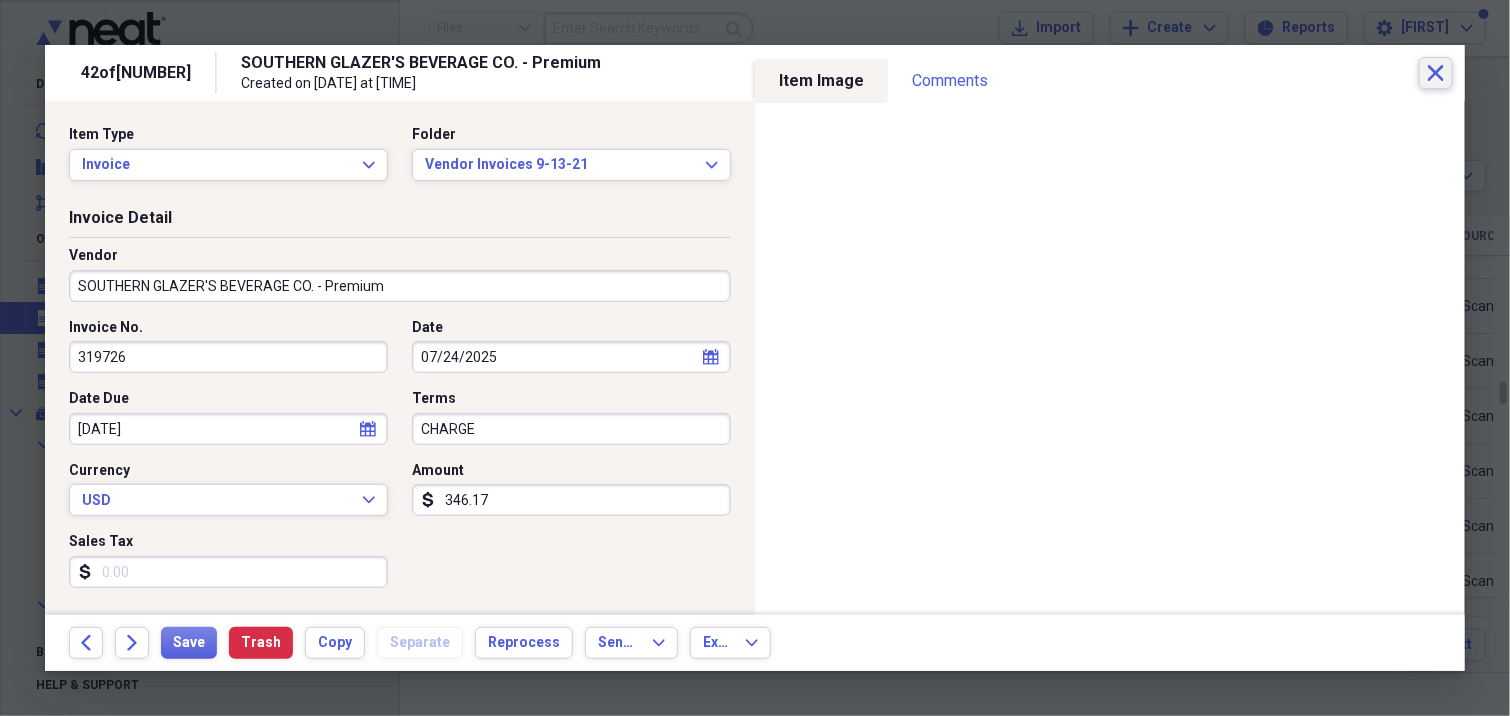 click on "Close" 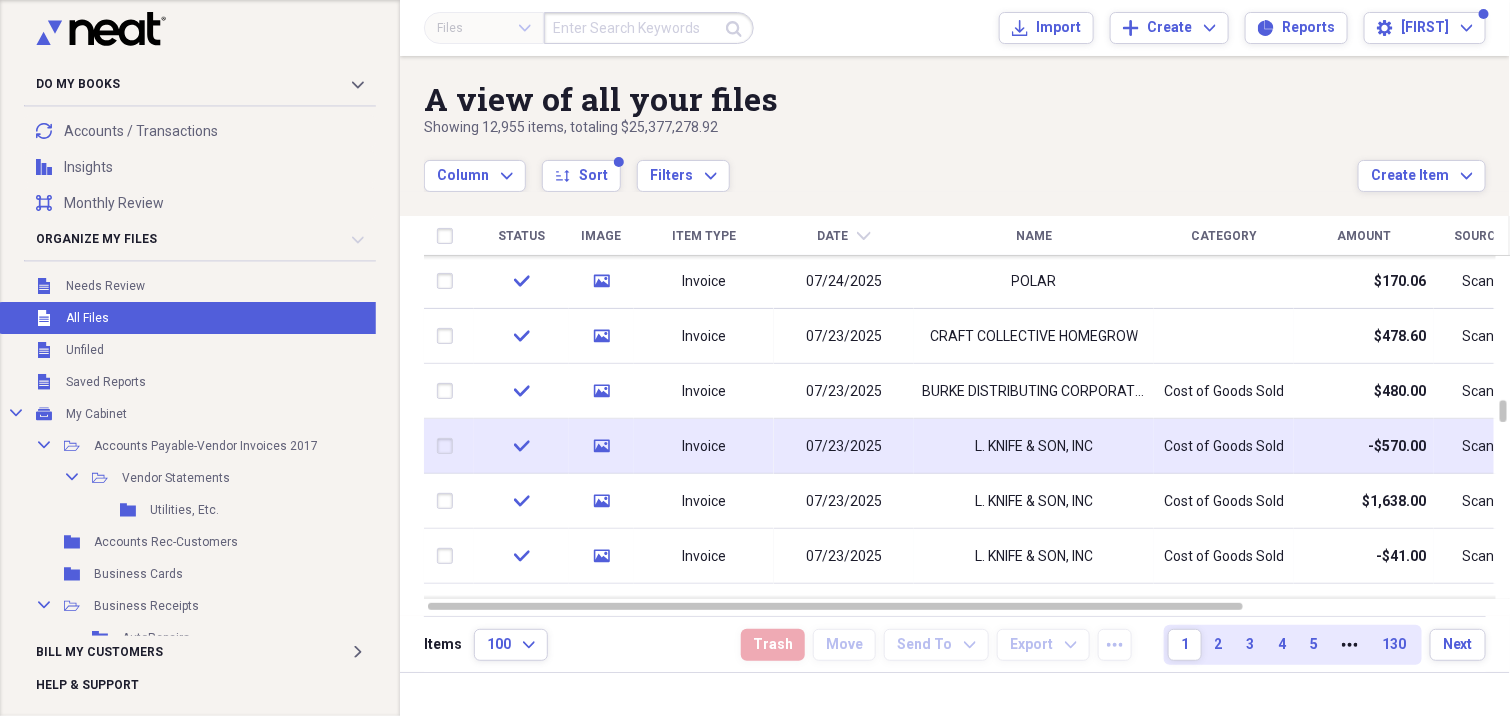 click on "L. KNIFE & SON, INC" at bounding box center (1034, 446) 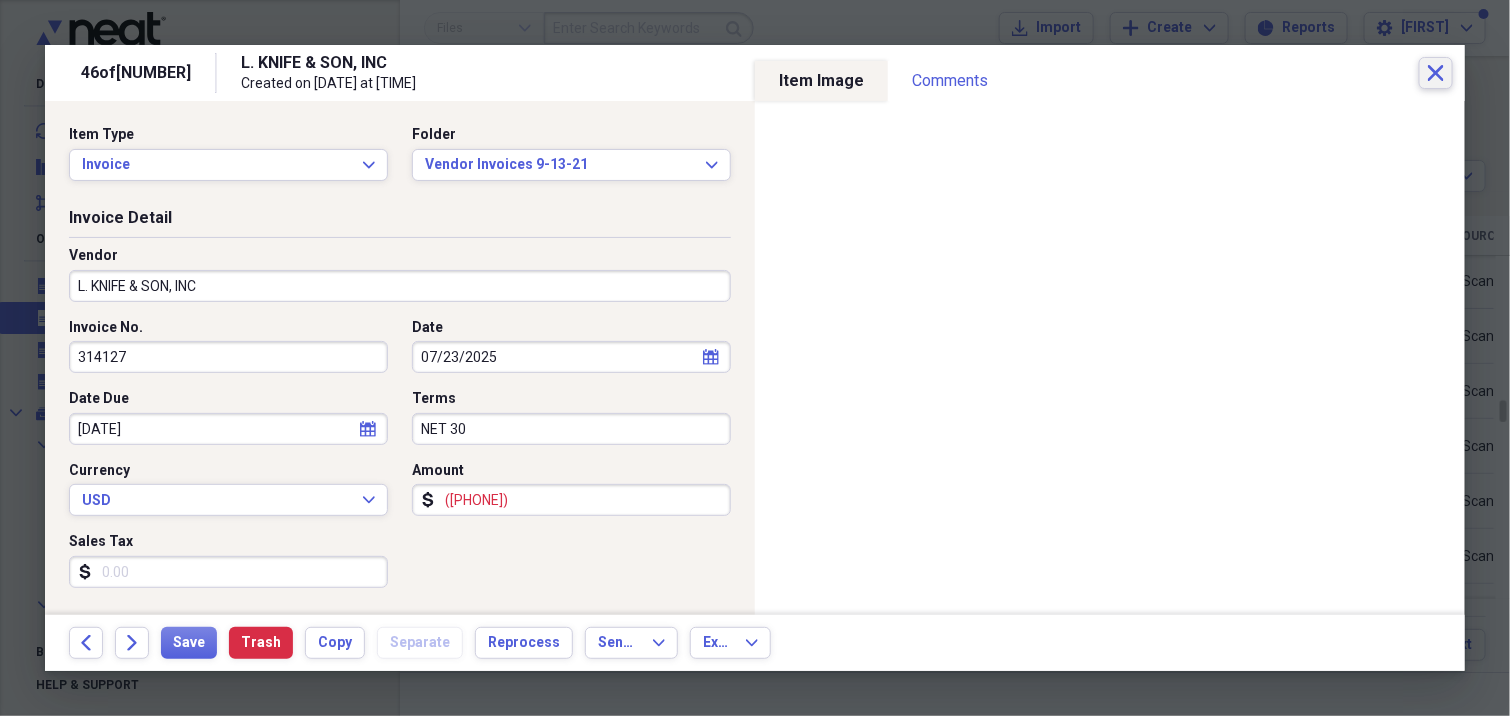 click on "Close" 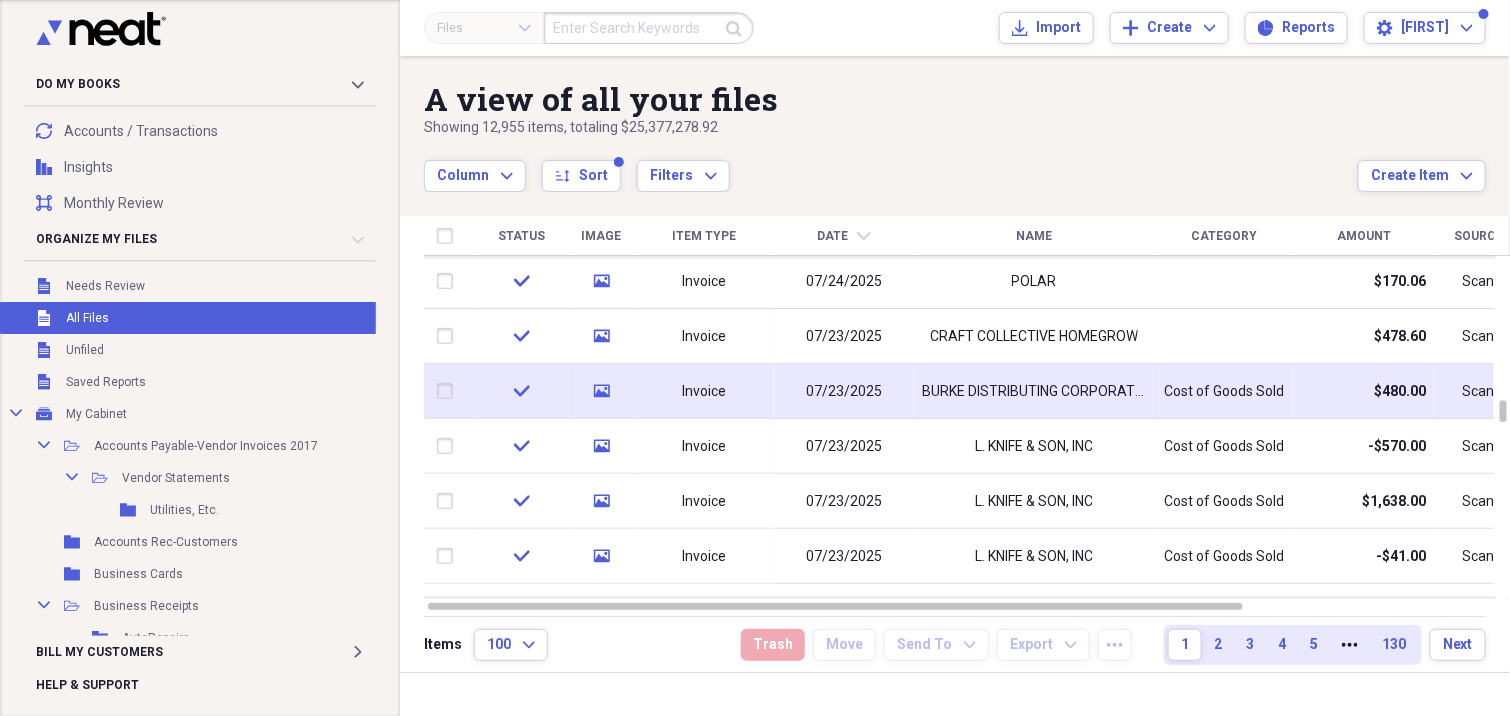 click on "BURKE DISTRIBUTING CORPORATION" at bounding box center (1034, 392) 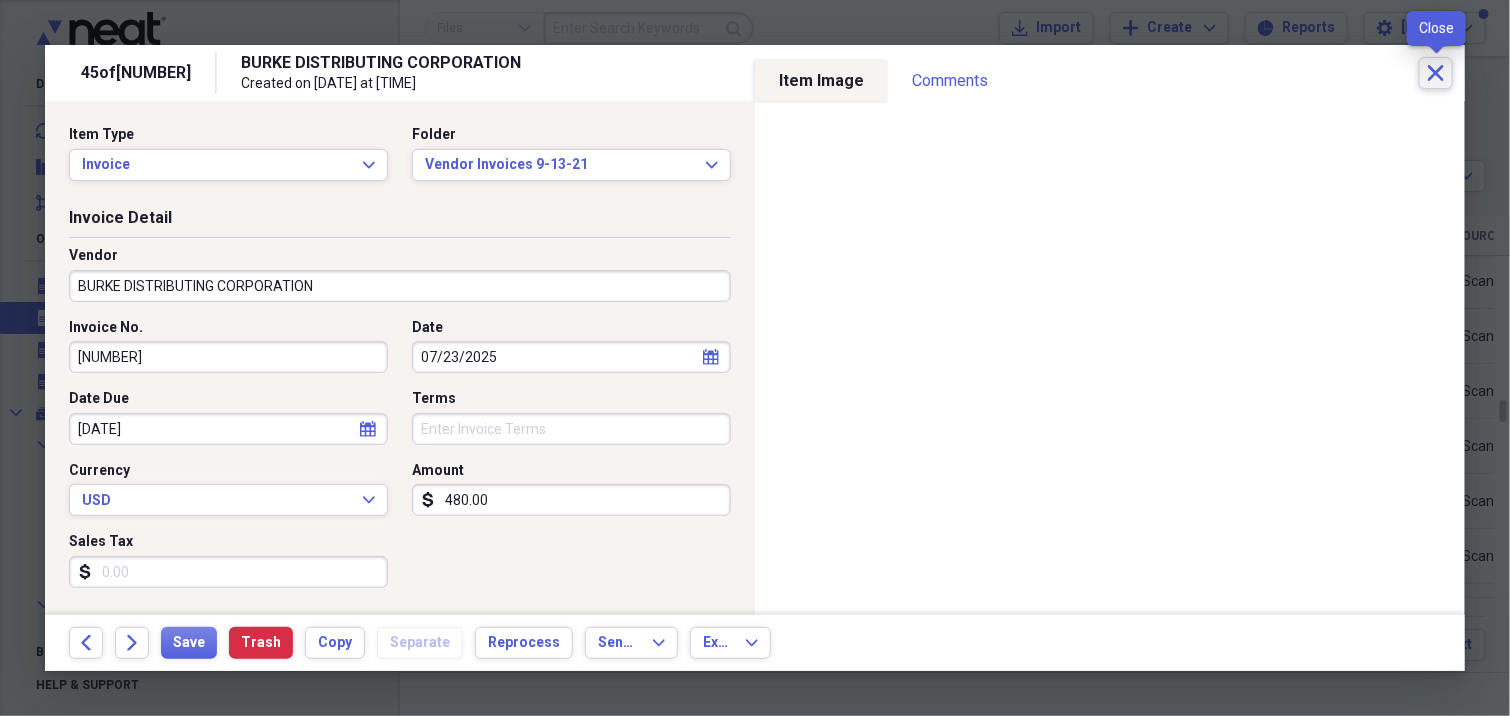 click 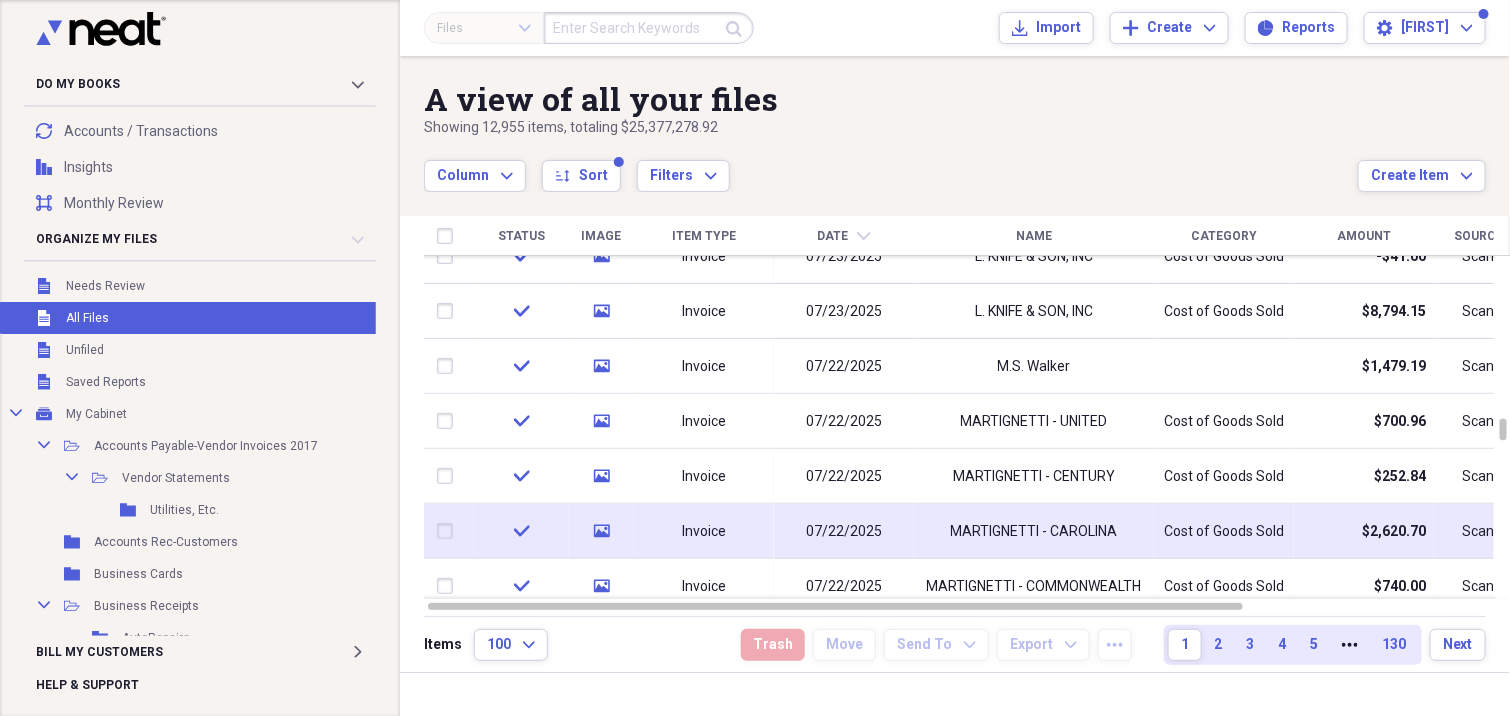 click on "MARTIGNETTI - CAROLINA" at bounding box center [1034, 532] 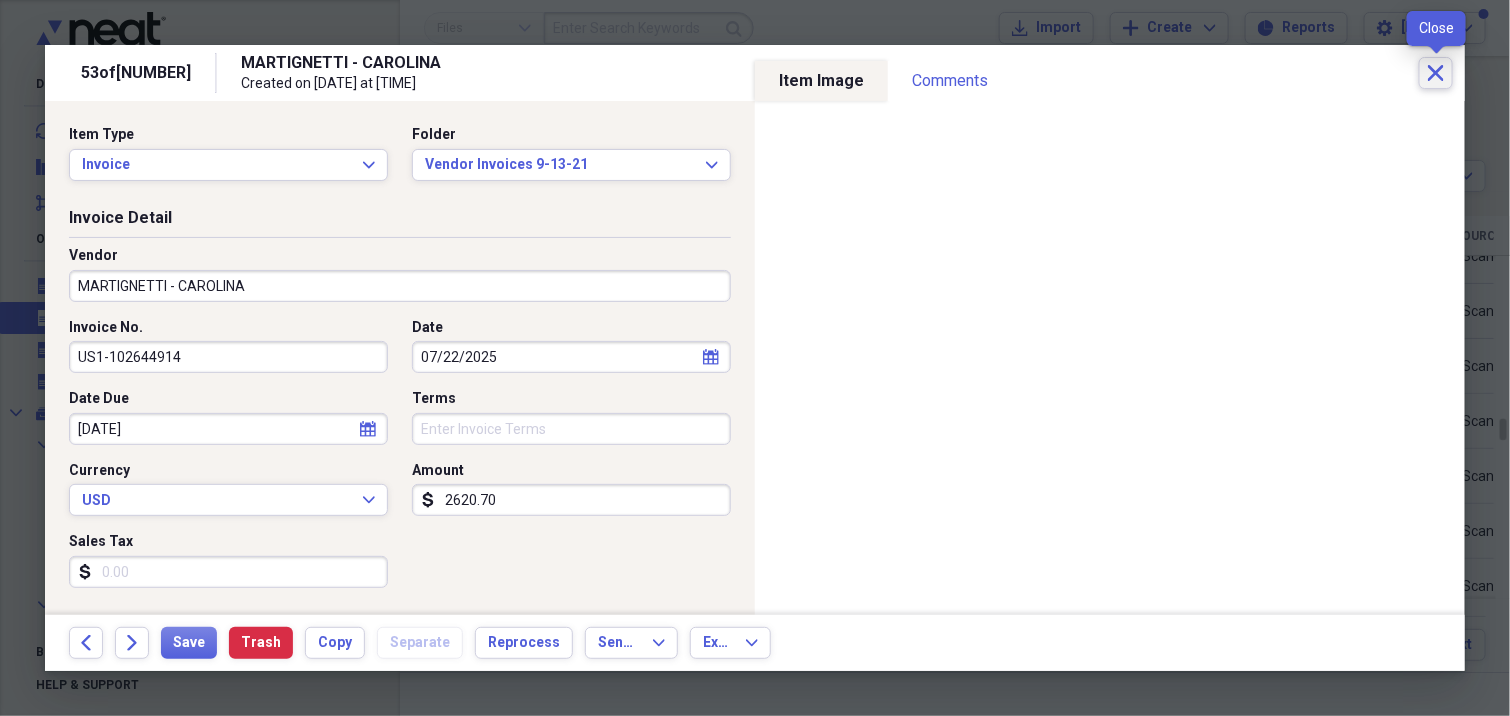 click 